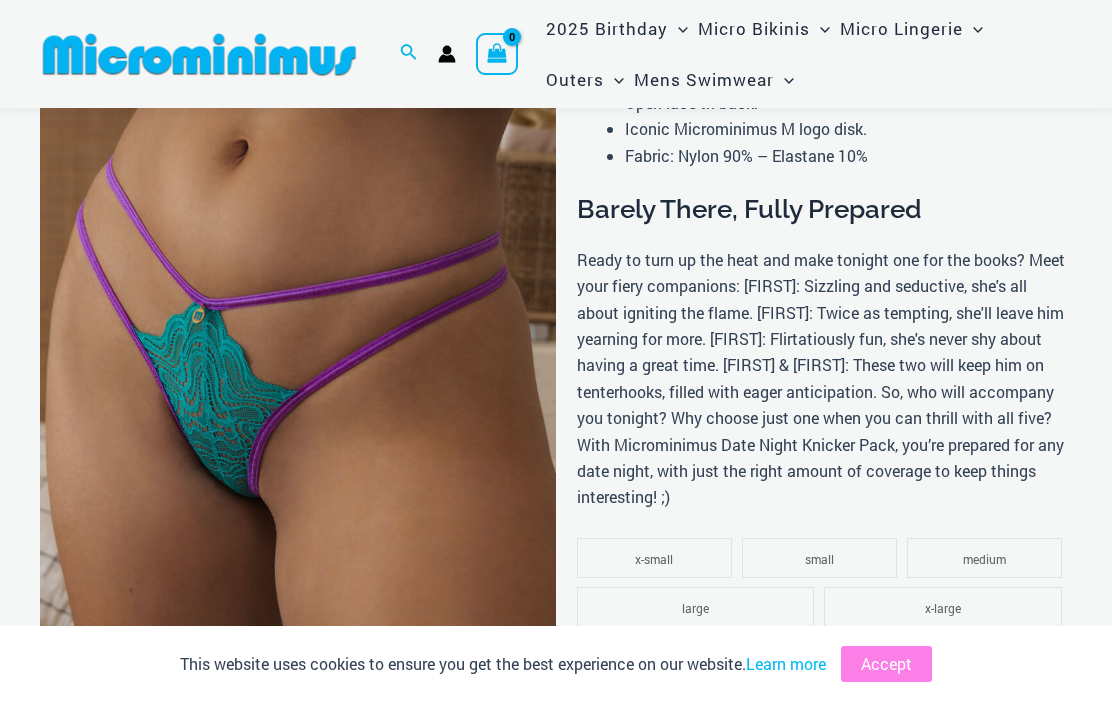 scroll, scrollTop: 63, scrollLeft: 0, axis: vertical 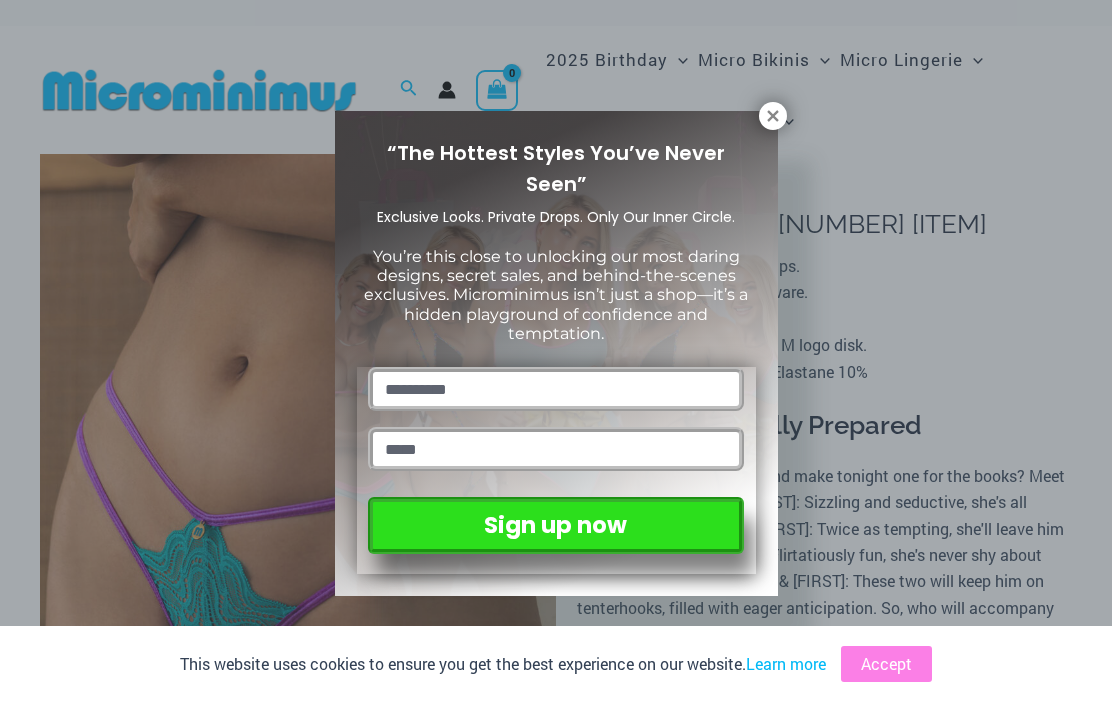 click at bounding box center (773, 116) 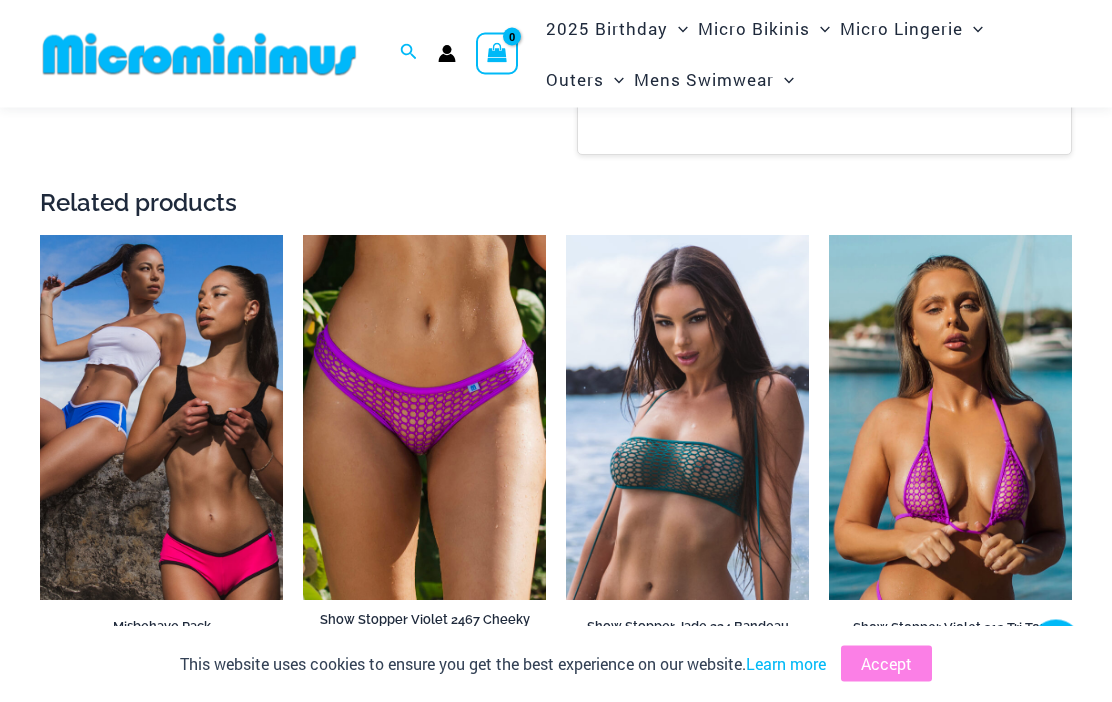 scroll, scrollTop: 1375, scrollLeft: 0, axis: vertical 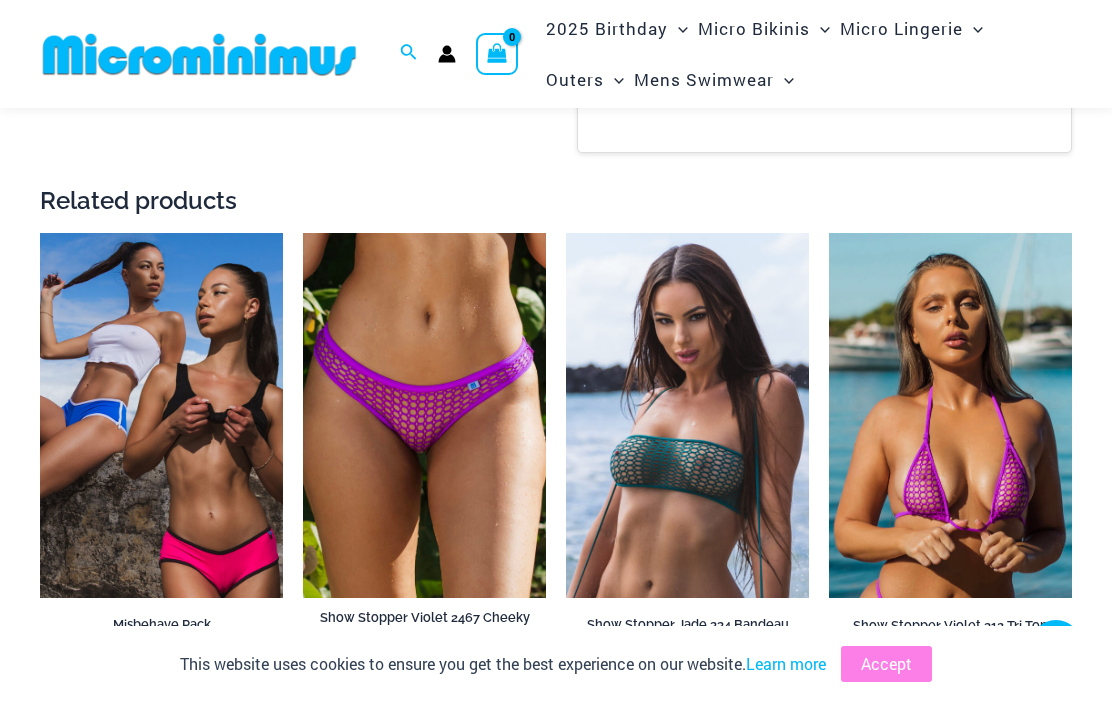 click at bounding box center [566, 233] 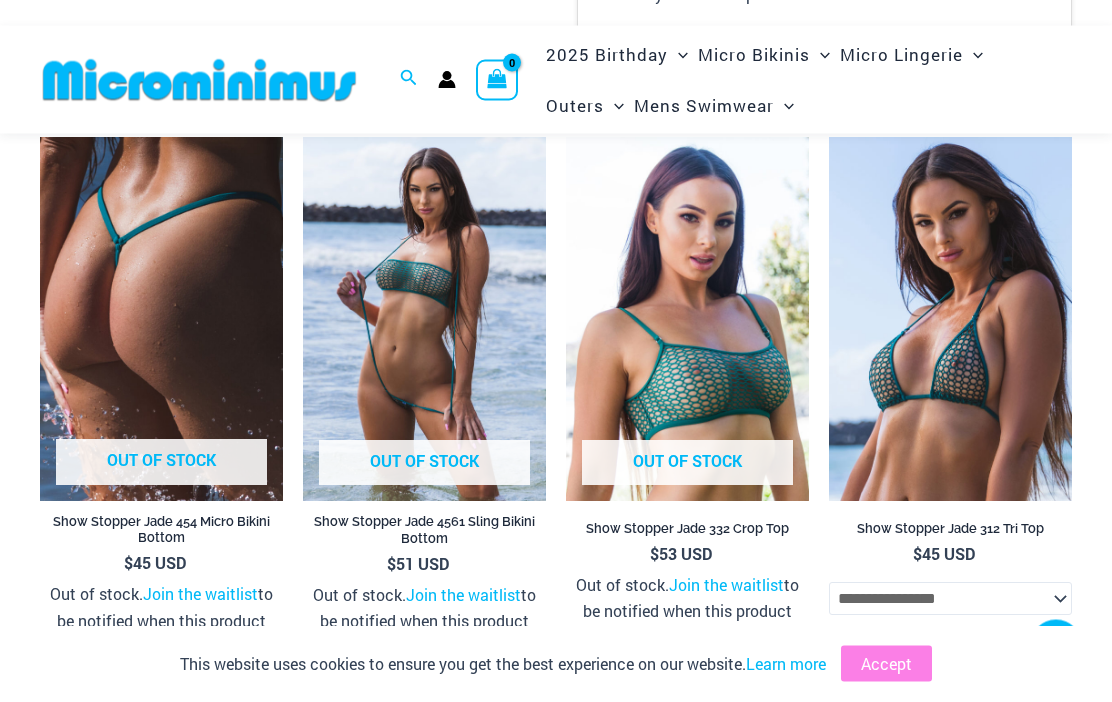 scroll, scrollTop: 1477, scrollLeft: 0, axis: vertical 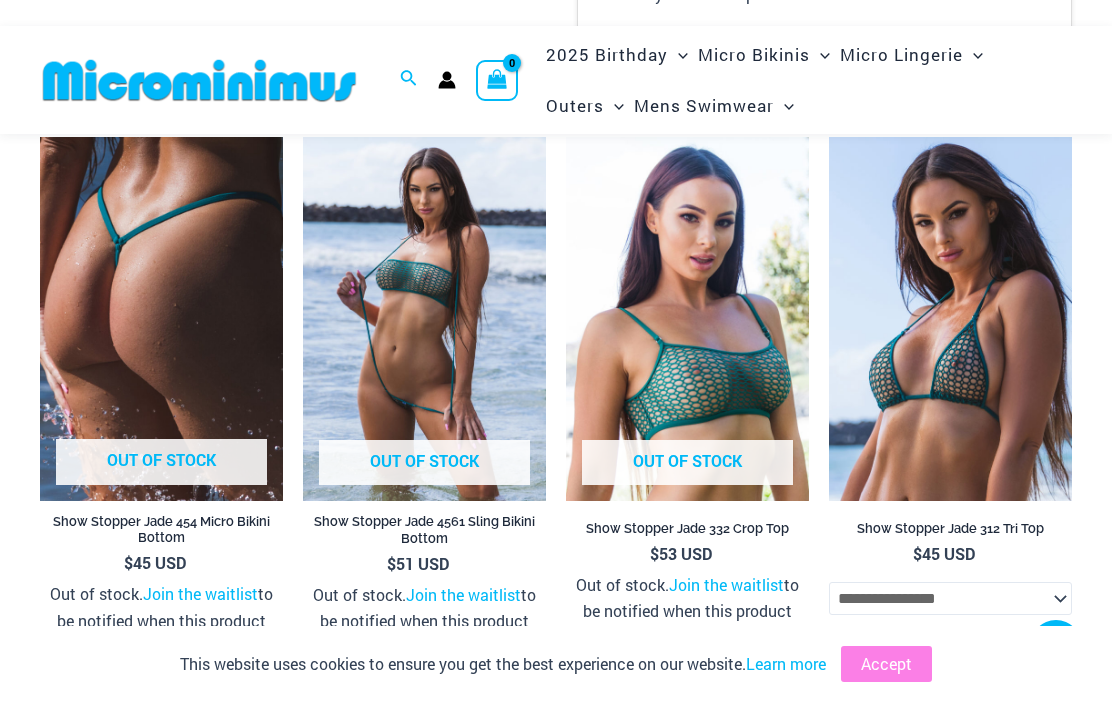 click at bounding box center (566, 137) 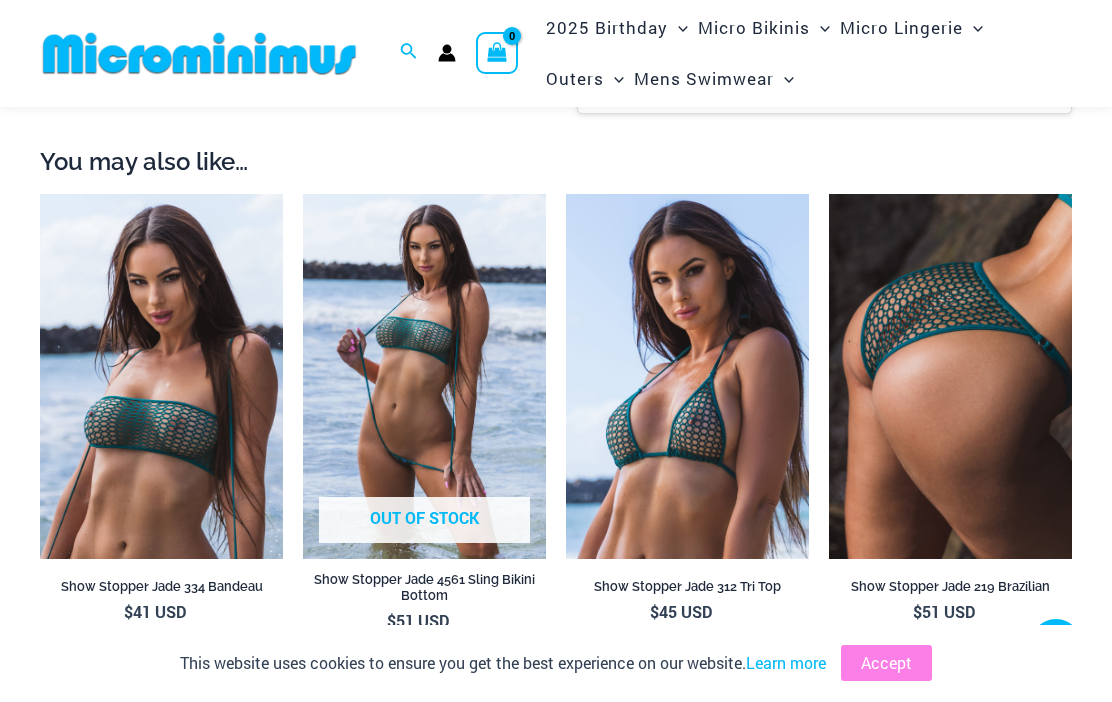 scroll, scrollTop: 1393, scrollLeft: 0, axis: vertical 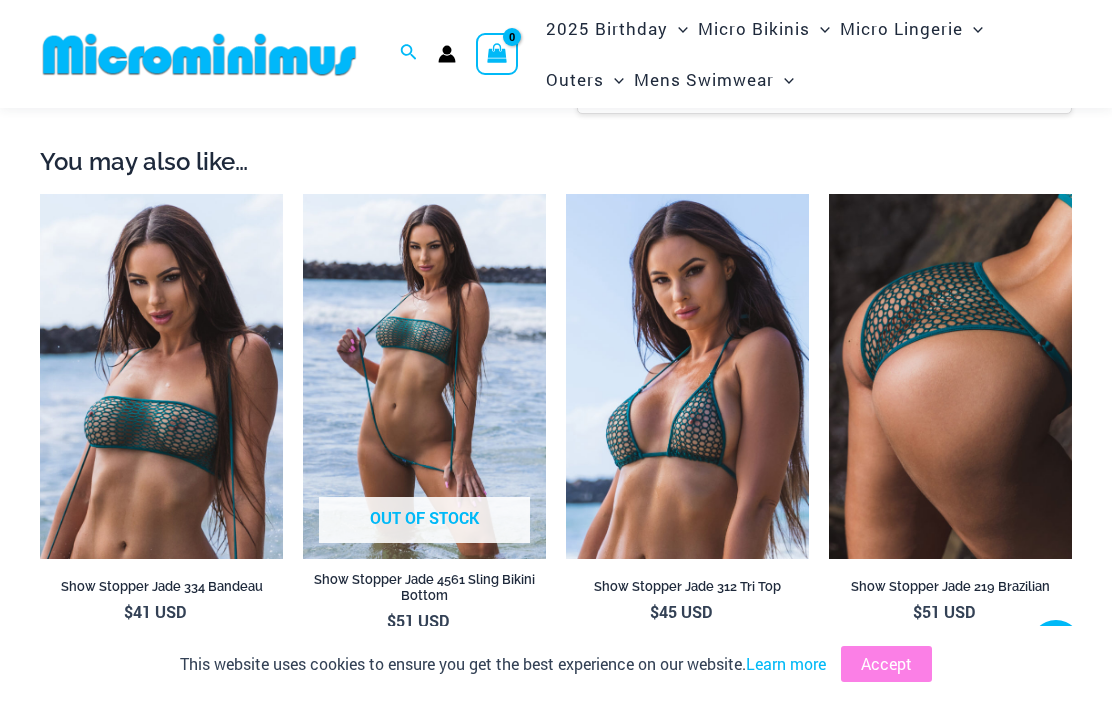 click at bounding box center [303, 194] 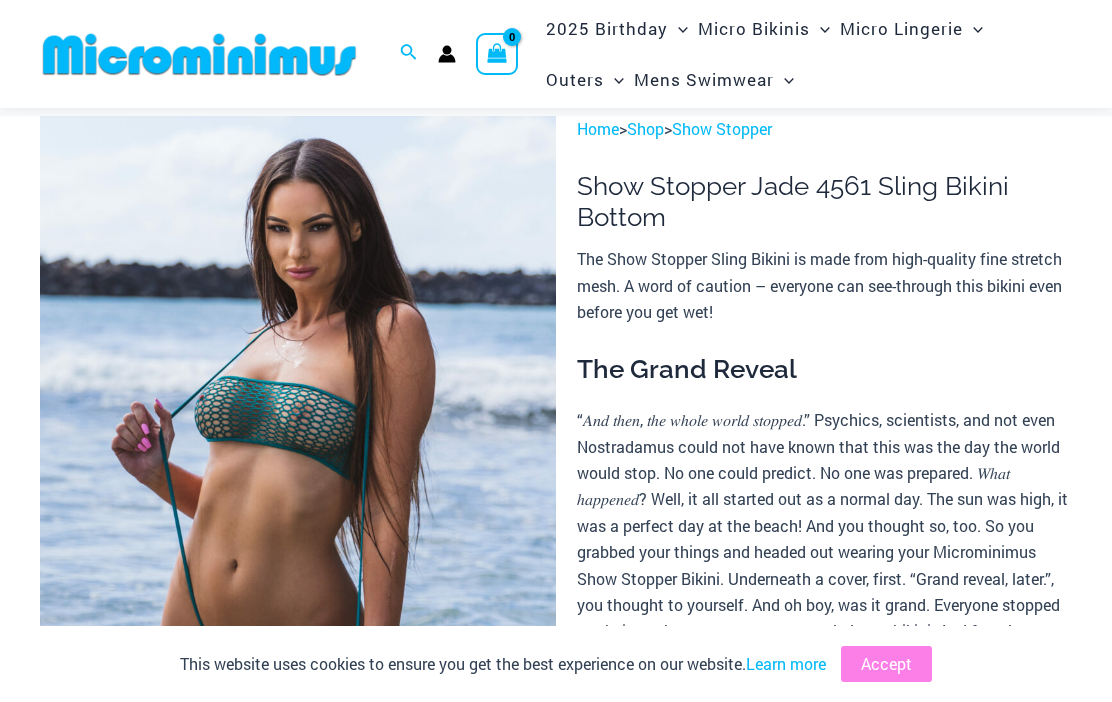 scroll, scrollTop: 0, scrollLeft: 0, axis: both 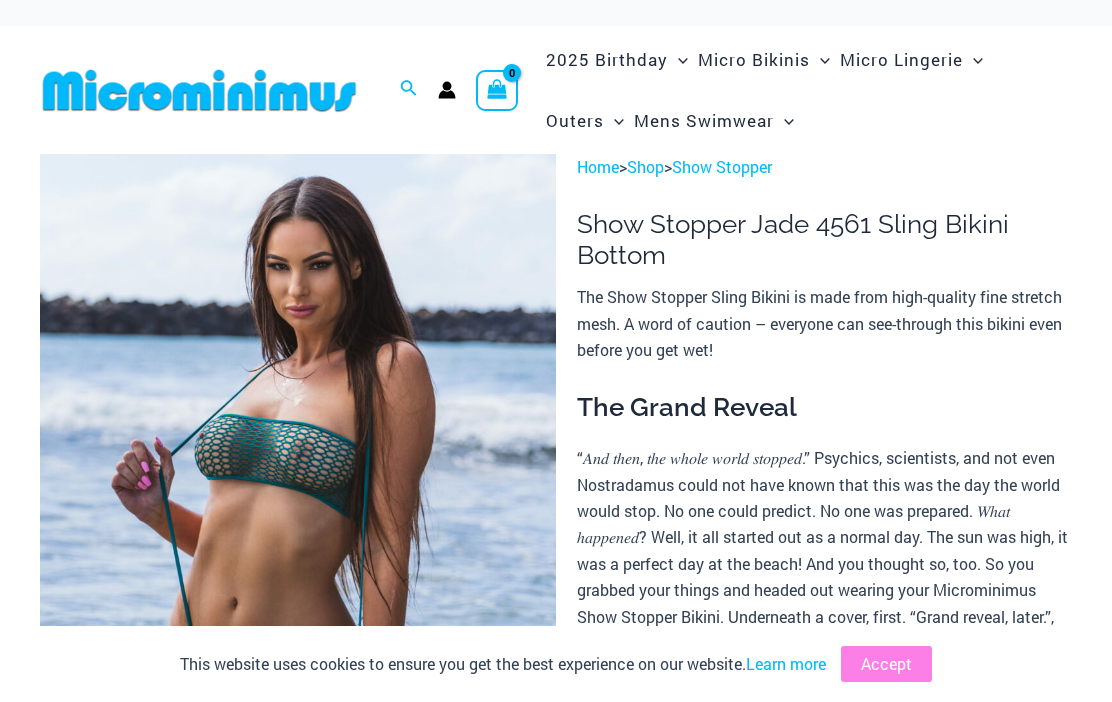click on "Bodysuits" at bounding box center (-14852, 345) 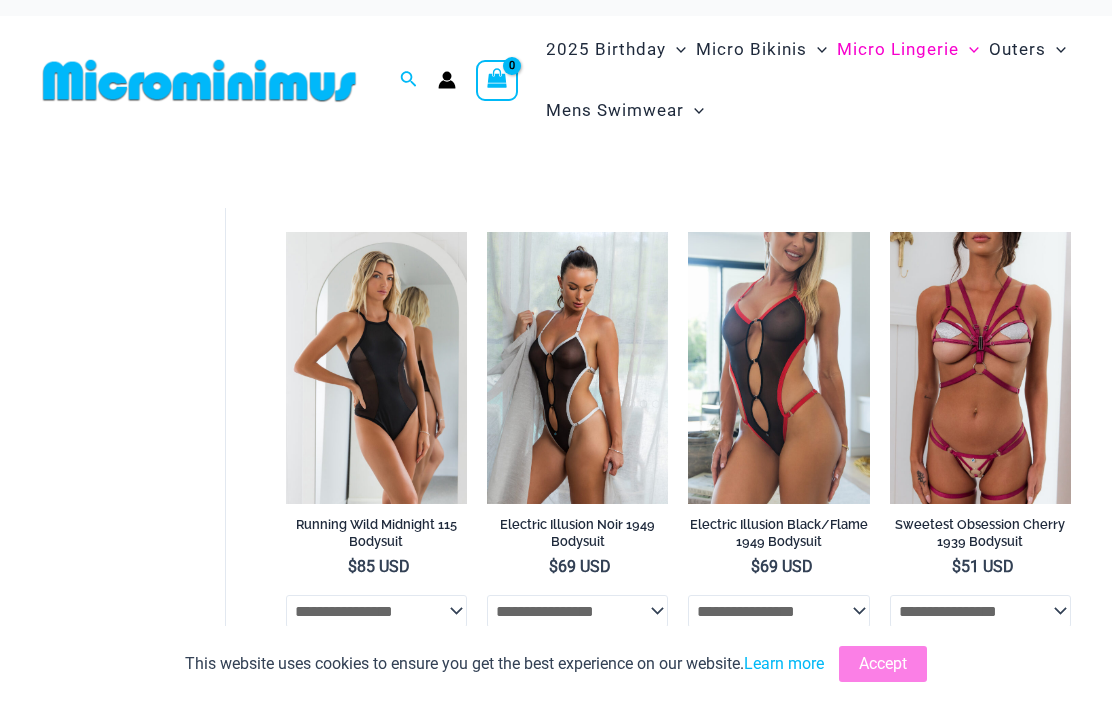 scroll, scrollTop: 0, scrollLeft: 0, axis: both 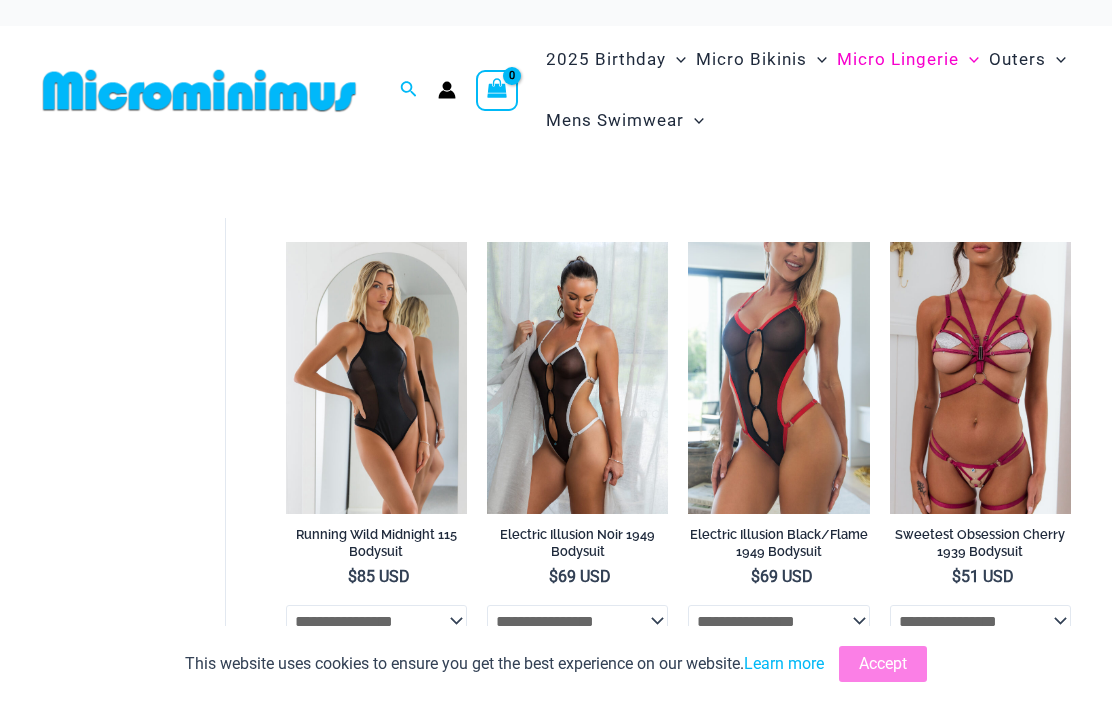 click at bounding box center (890, 242) 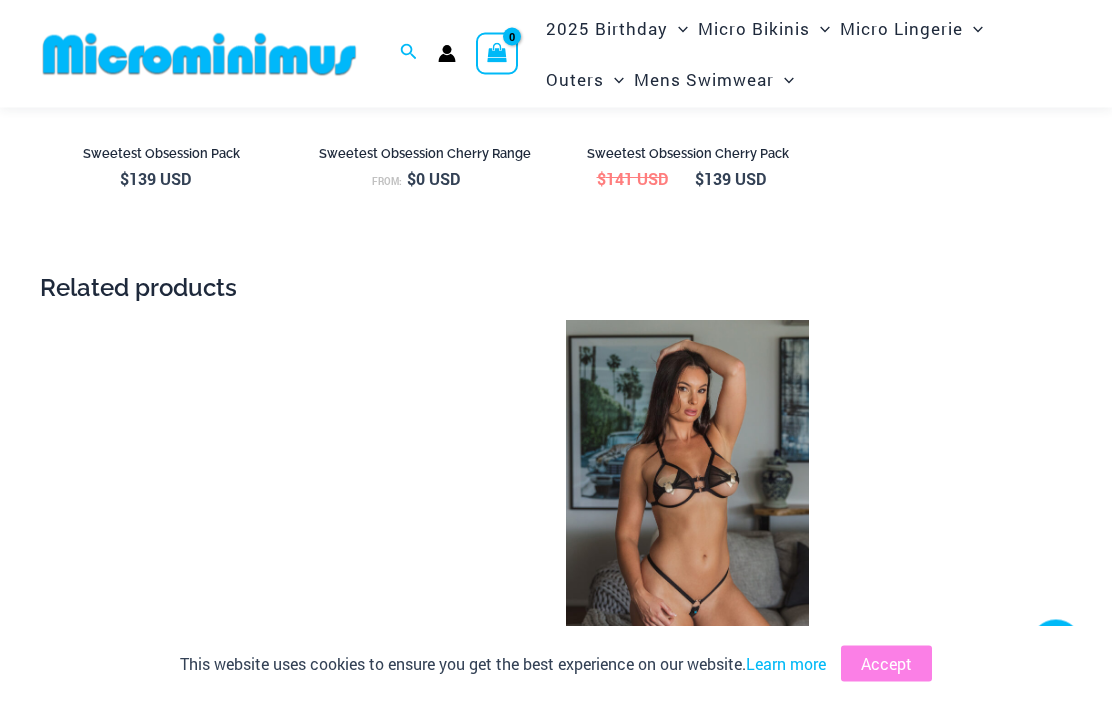 scroll, scrollTop: 1754, scrollLeft: 0, axis: vertical 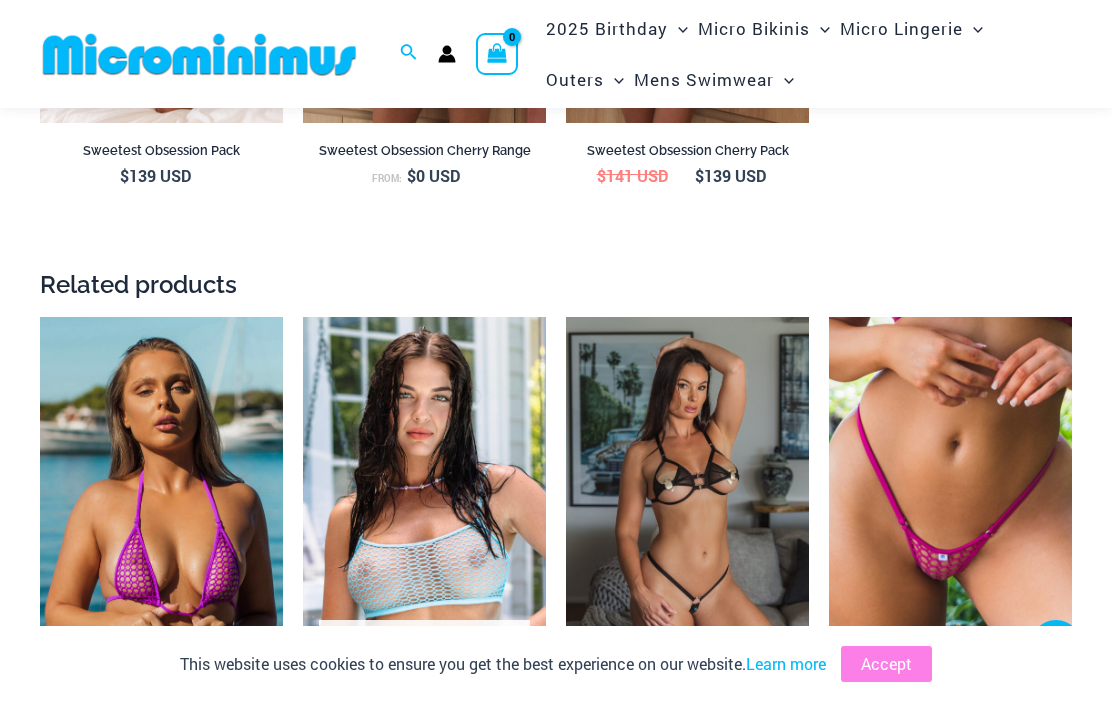 click at bounding box center [566, 317] 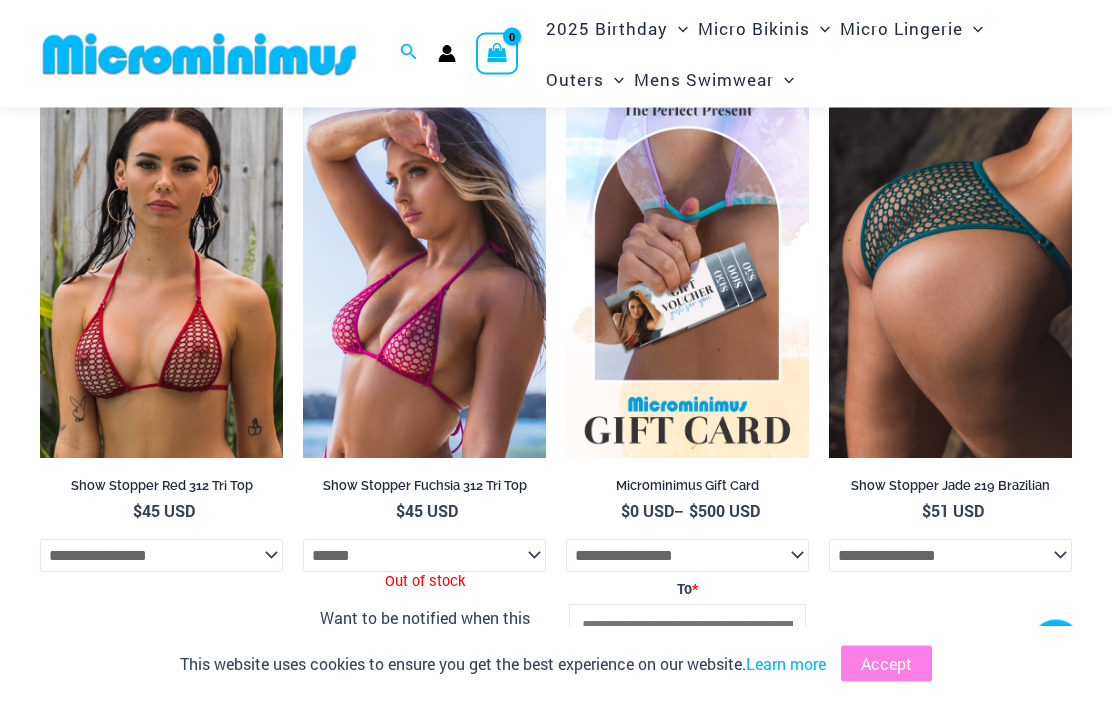 scroll, scrollTop: 1409, scrollLeft: 0, axis: vertical 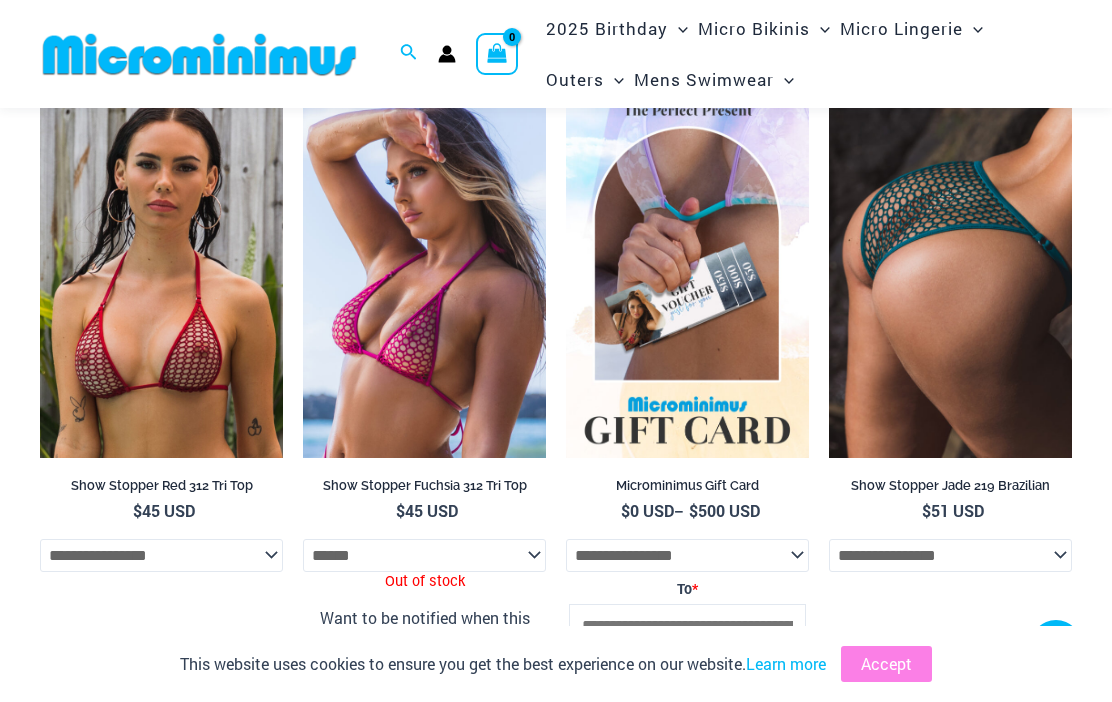 click at bounding box center (40, 93) 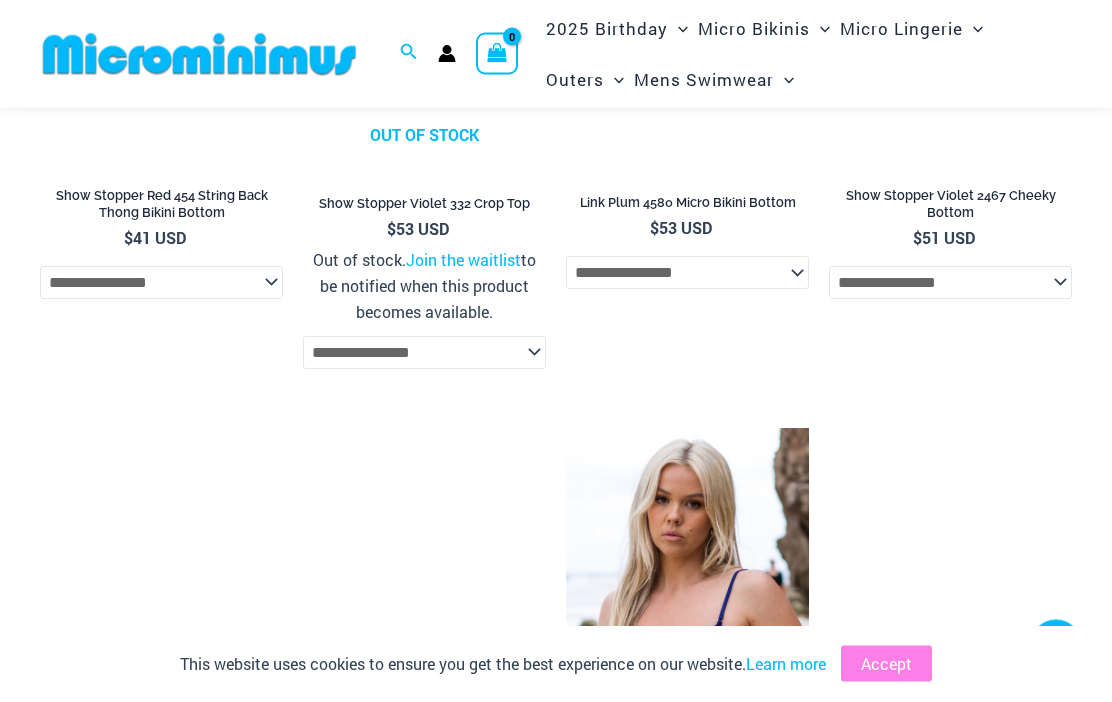 scroll, scrollTop: 3145, scrollLeft: 0, axis: vertical 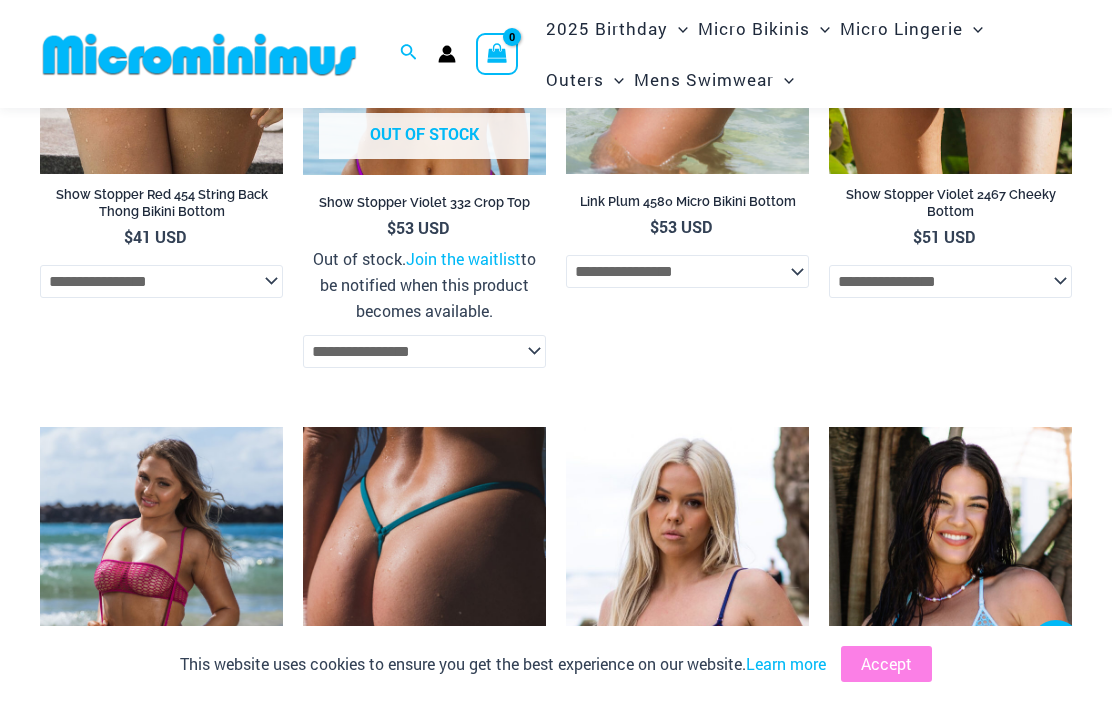 click on "Accept" at bounding box center (886, 664) 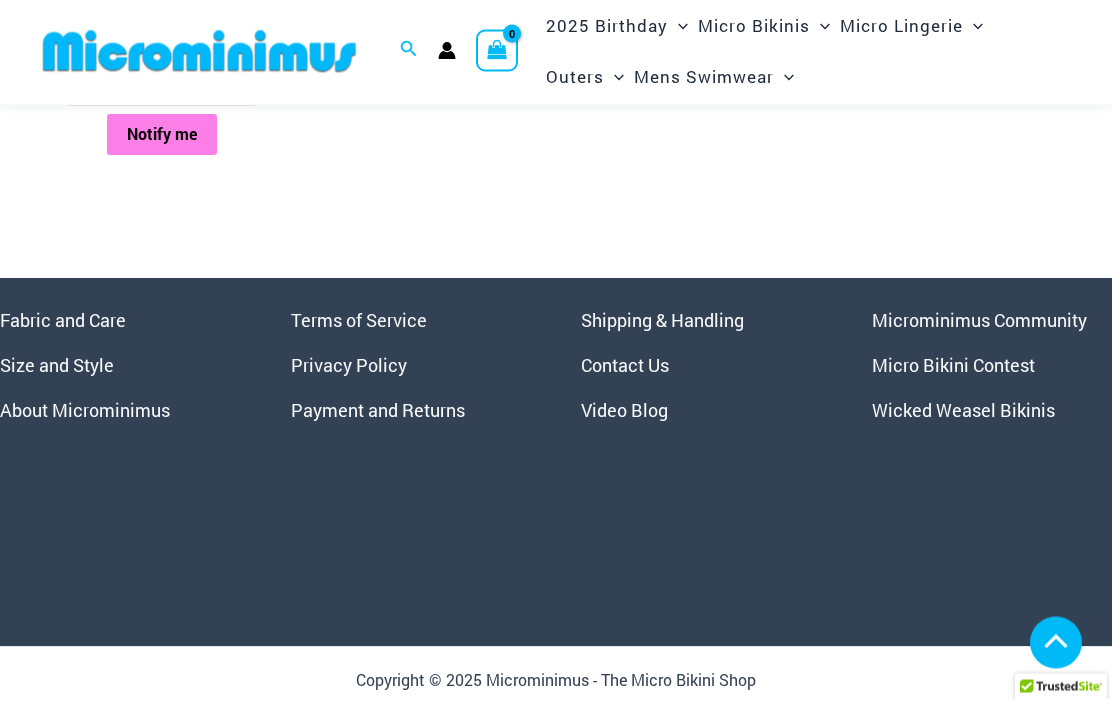 scroll, scrollTop: 5975, scrollLeft: 0, axis: vertical 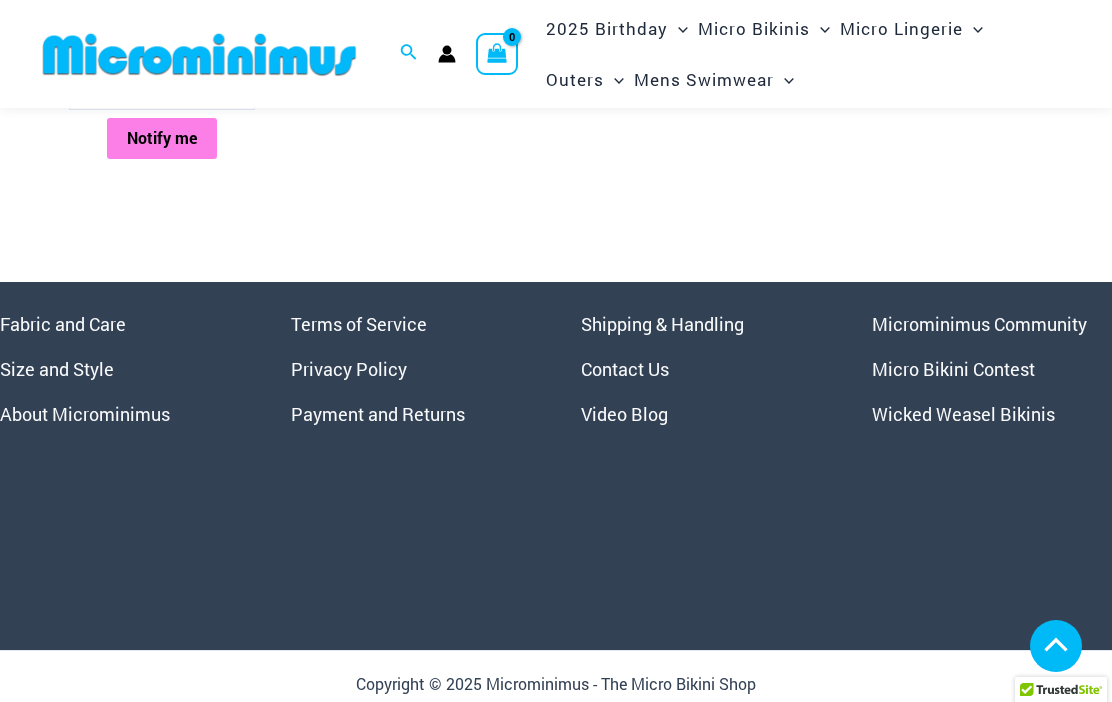 click on "Sheer Midnight Rainbow" at bounding box center (-15146, 163) 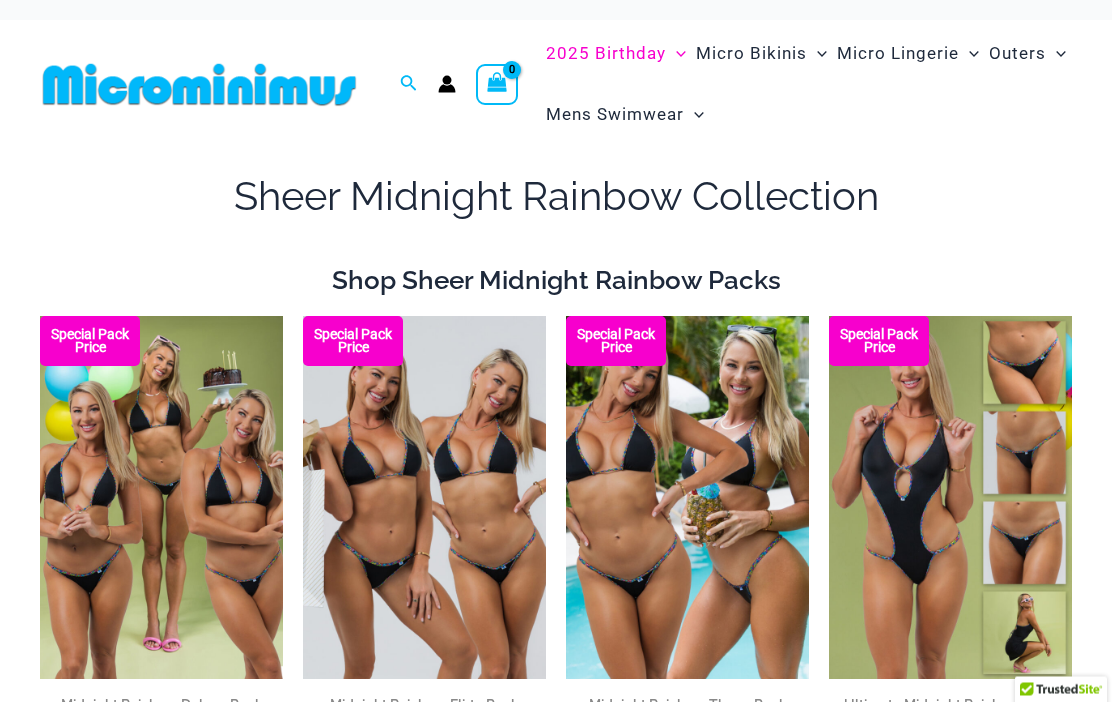 scroll, scrollTop: 0, scrollLeft: 0, axis: both 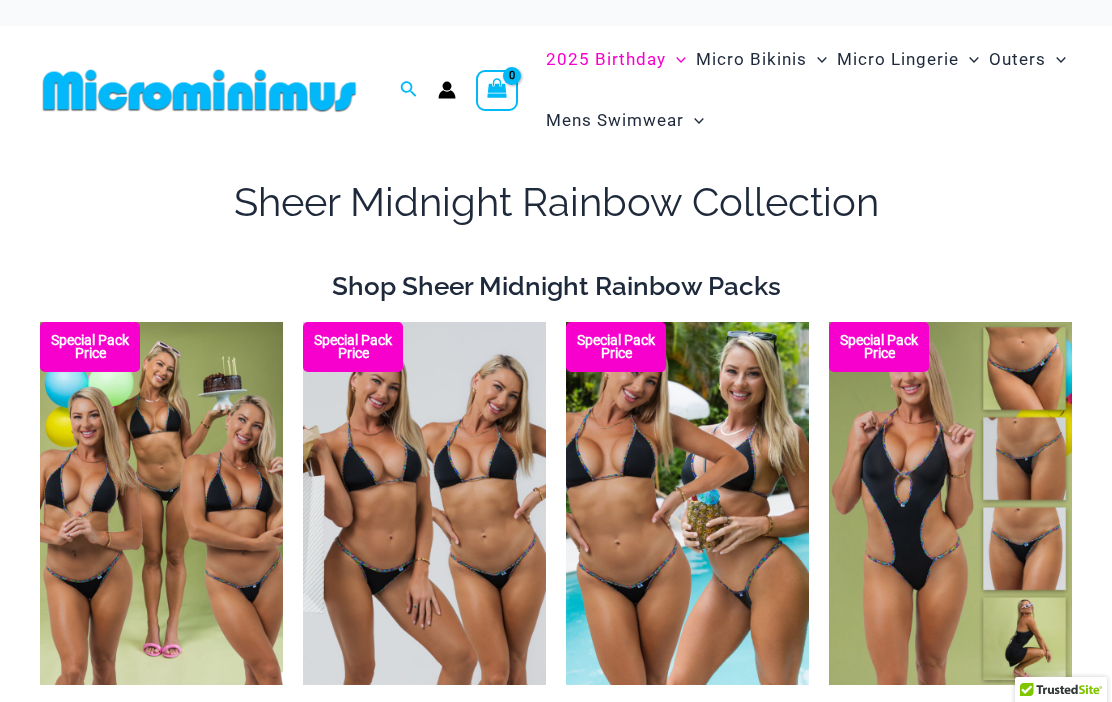 click on "Search for:
Search
Search
No products in the cart.
No products in the cart.
Continue Shopping" at bounding box center [276, 90] 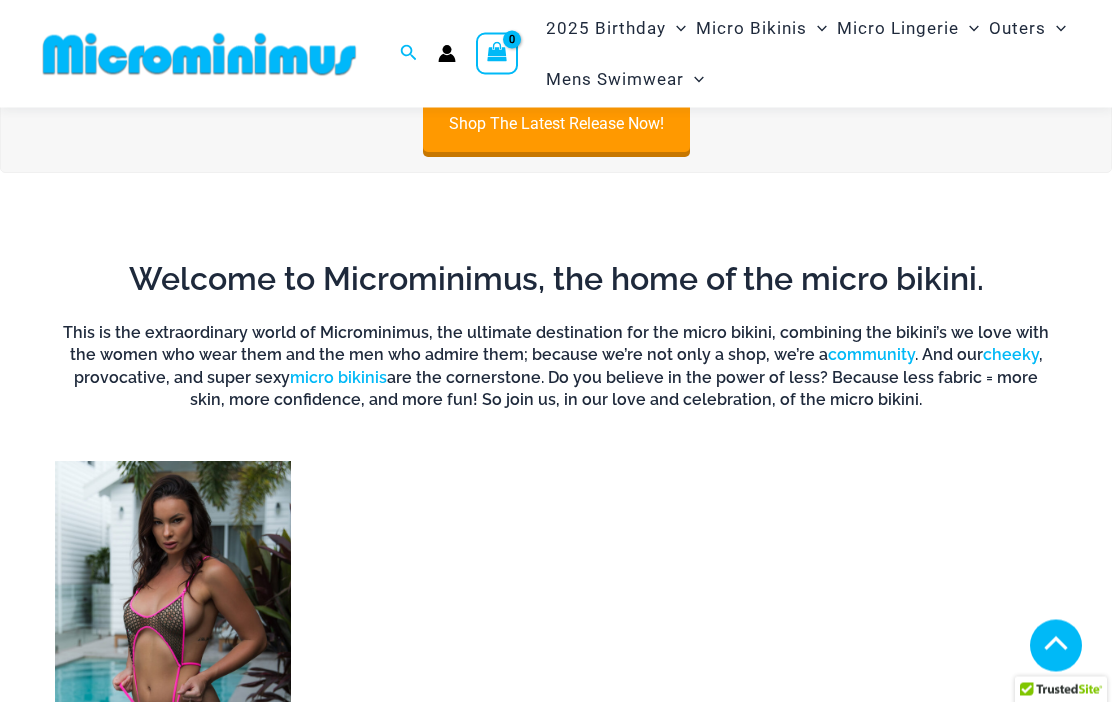 scroll, scrollTop: 447, scrollLeft: 0, axis: vertical 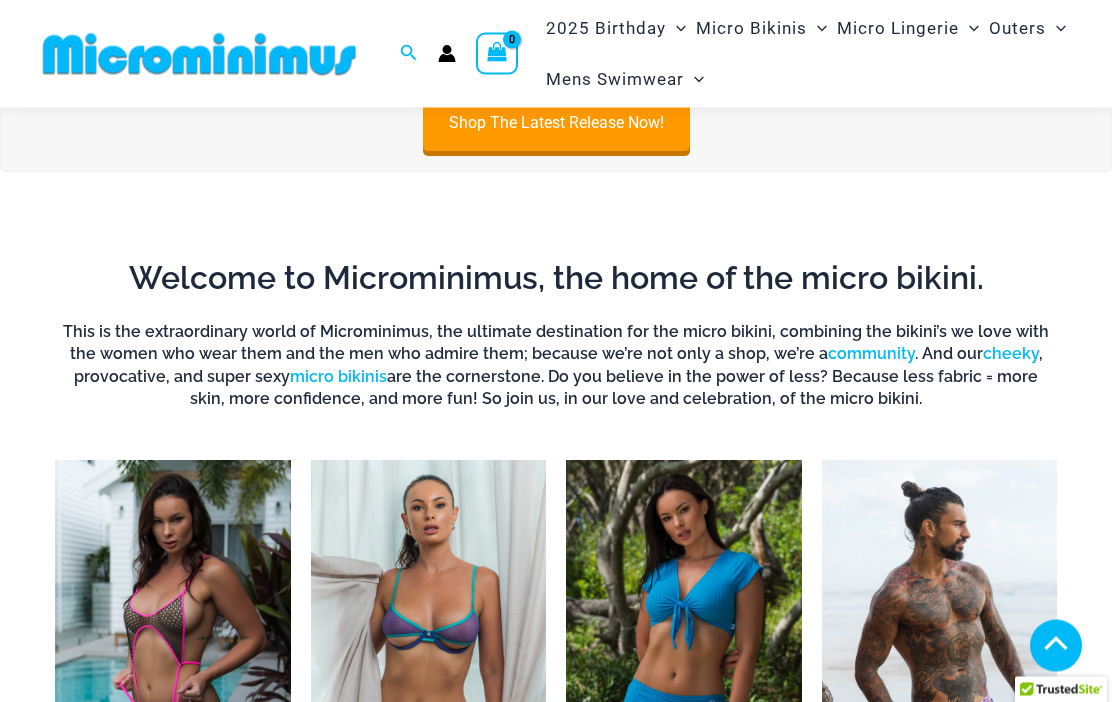 click on "micro bikinis" at bounding box center (338, 377) 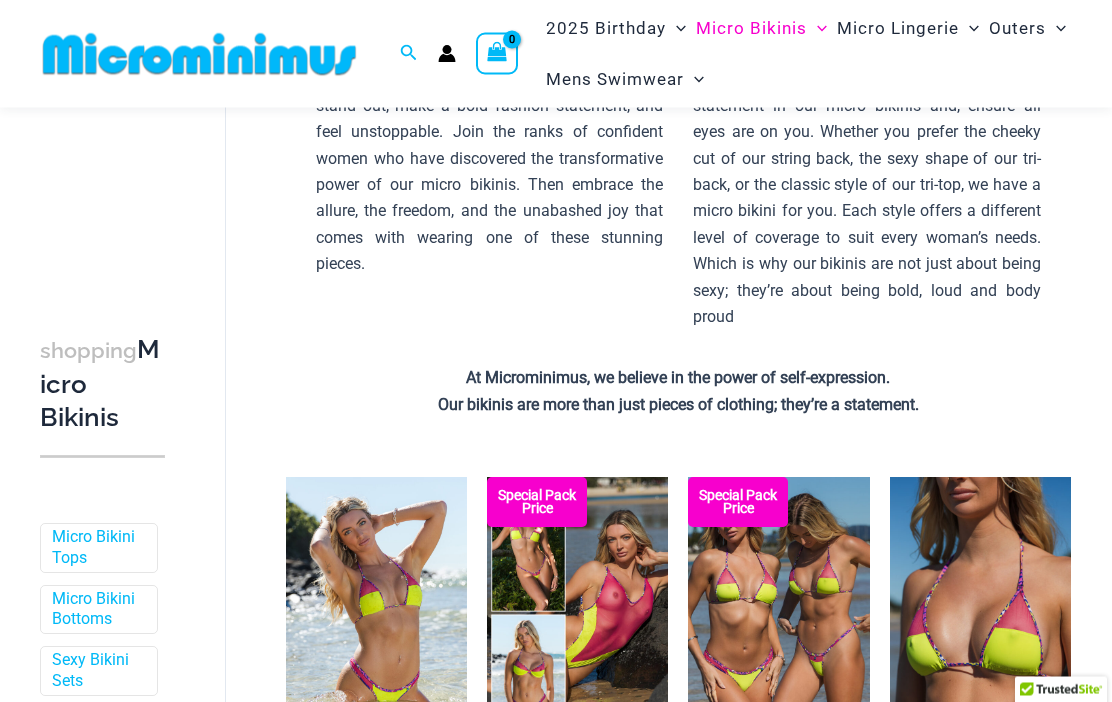 scroll, scrollTop: 280, scrollLeft: 0, axis: vertical 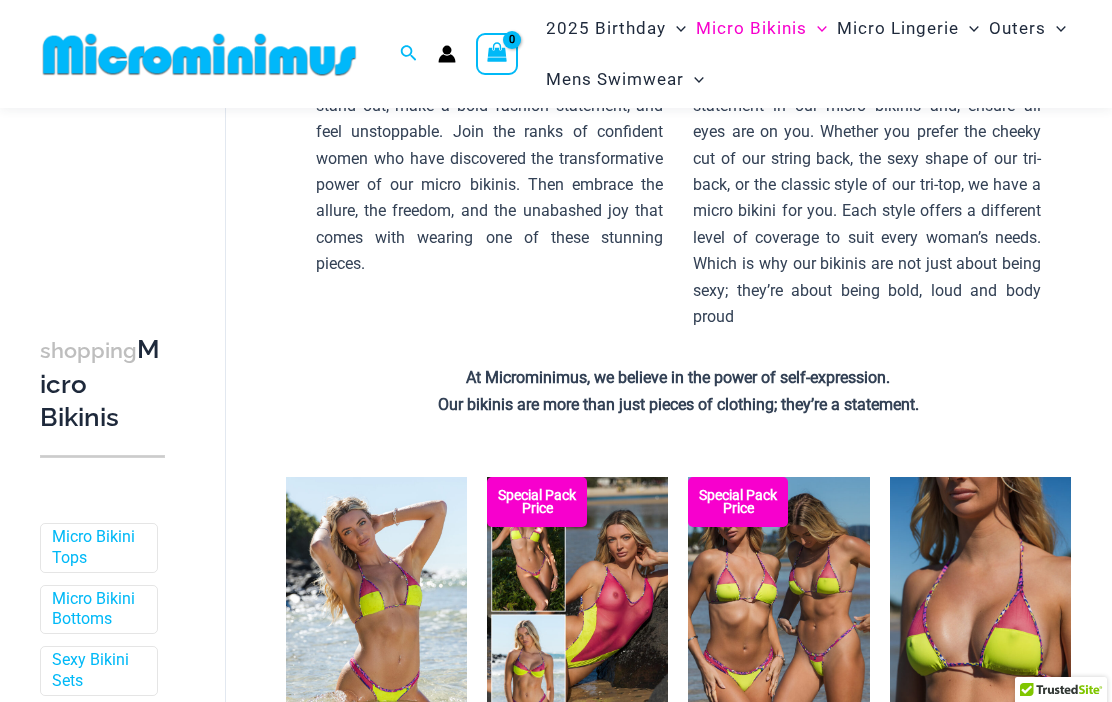 click at bounding box center [487, 477] 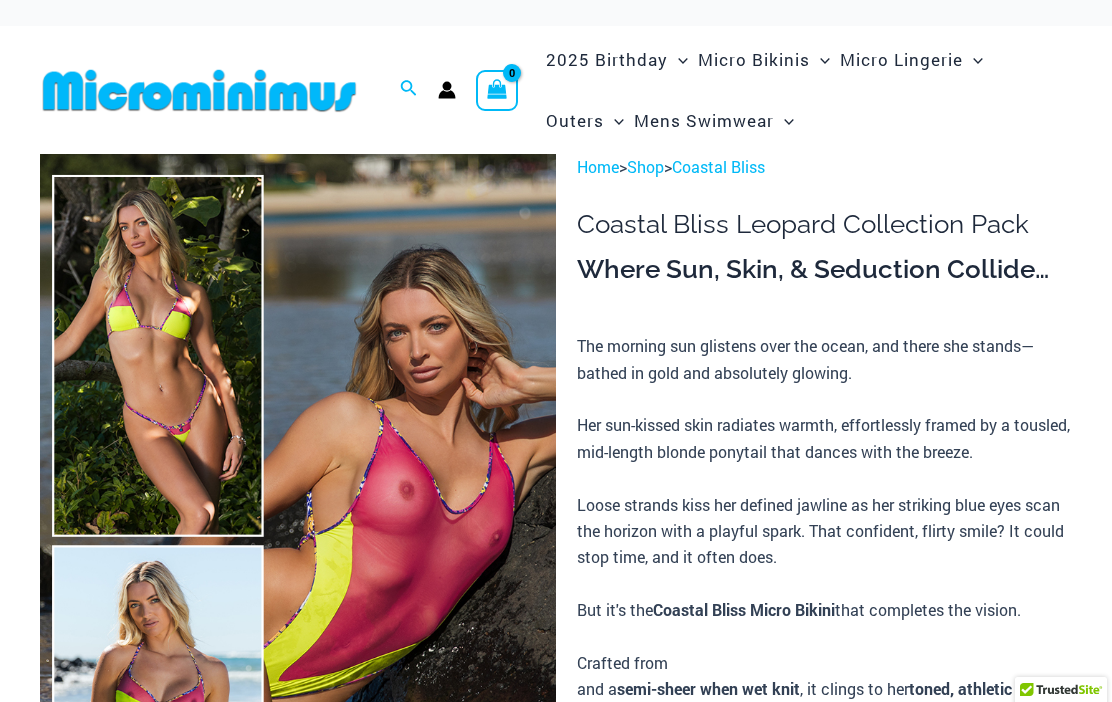scroll, scrollTop: 0, scrollLeft: 0, axis: both 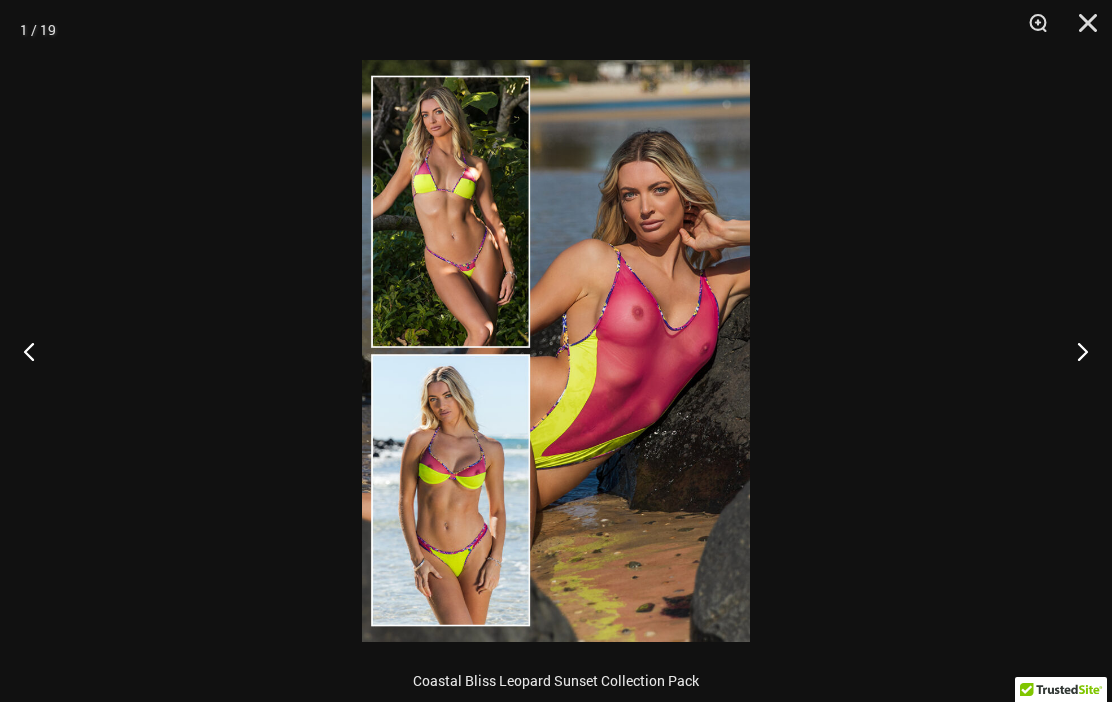 click at bounding box center [1074, 351] 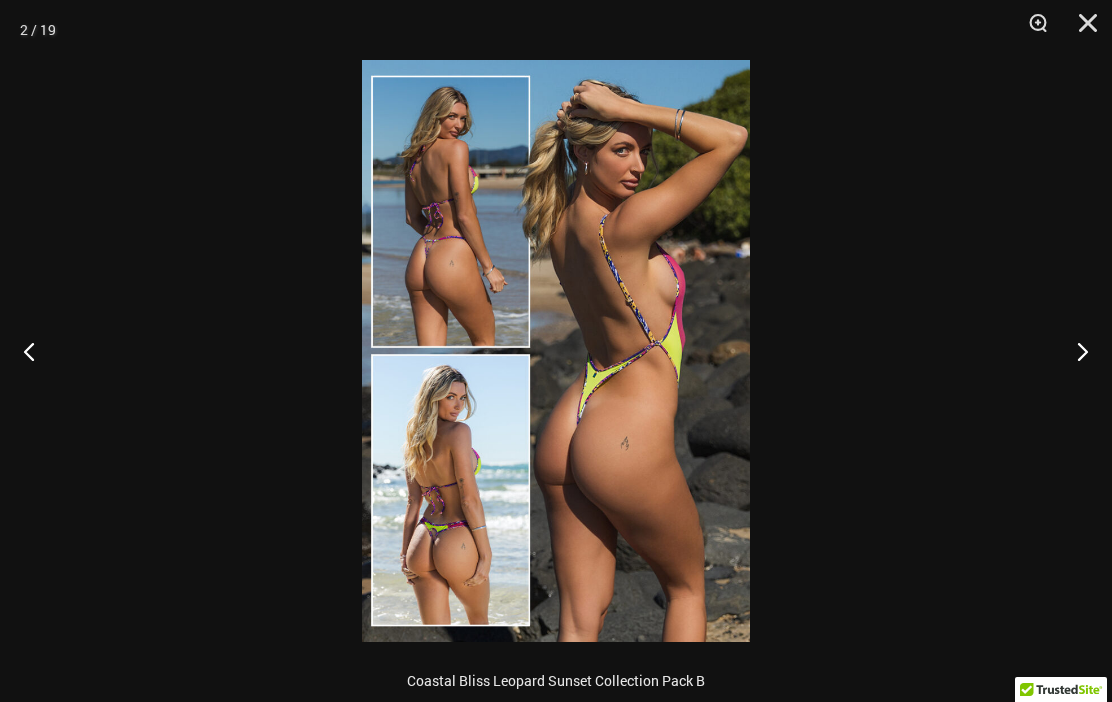 click at bounding box center [1074, 351] 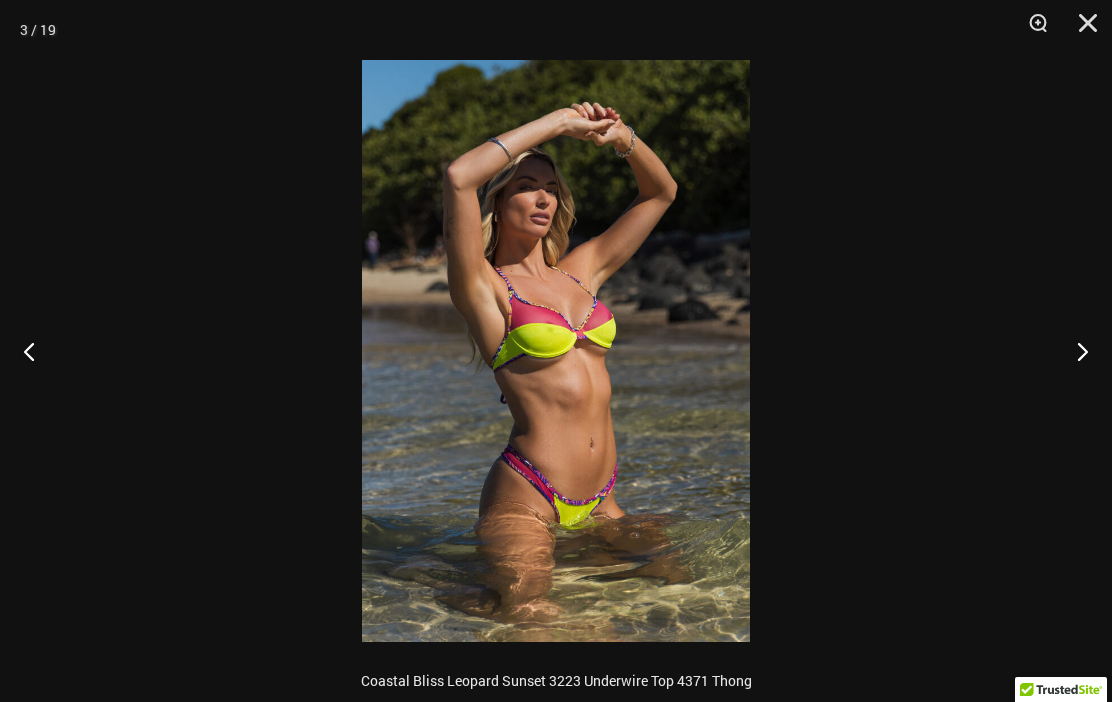 click at bounding box center (1074, 351) 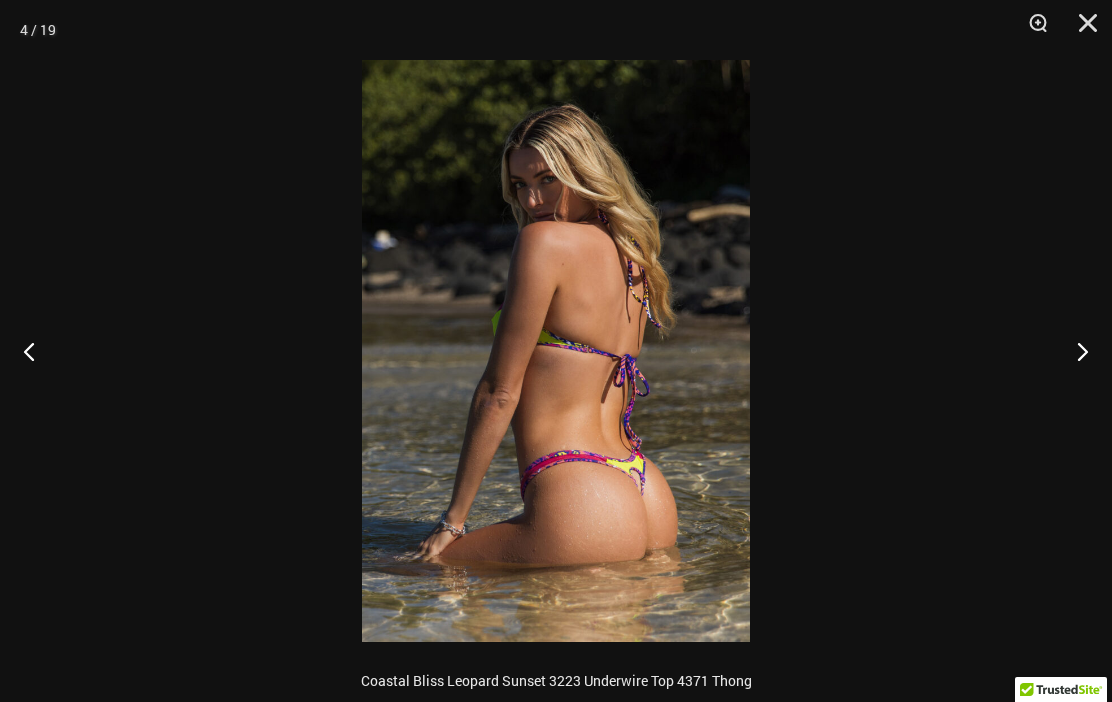 click at bounding box center (1074, 351) 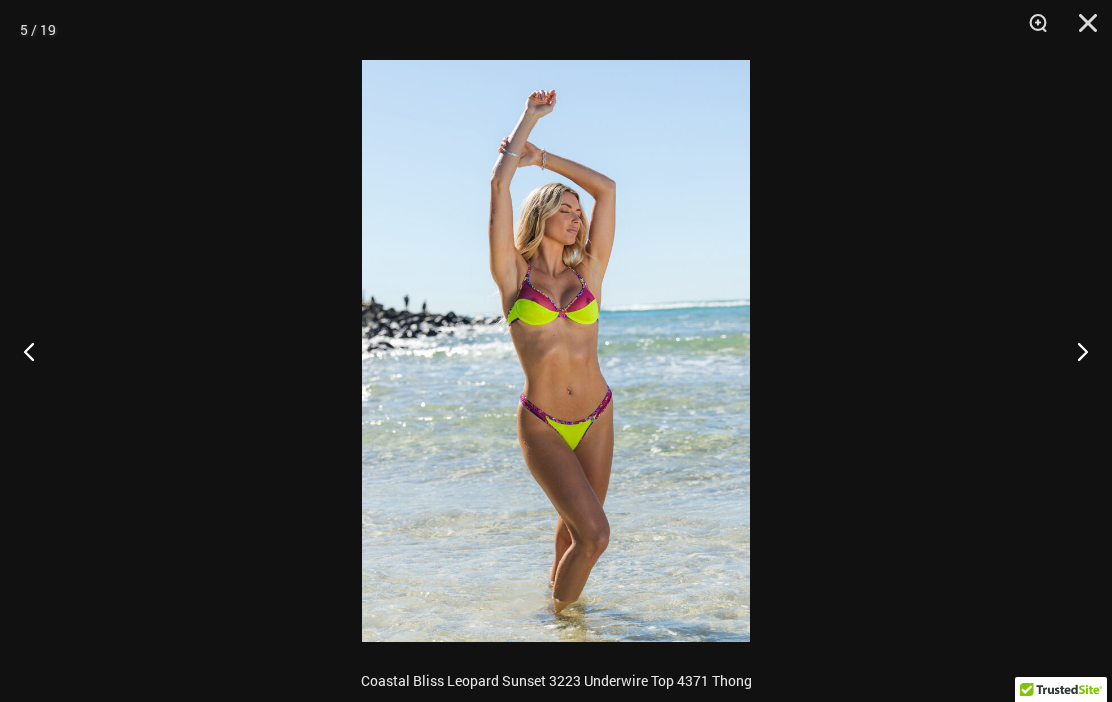 click at bounding box center [1074, 351] 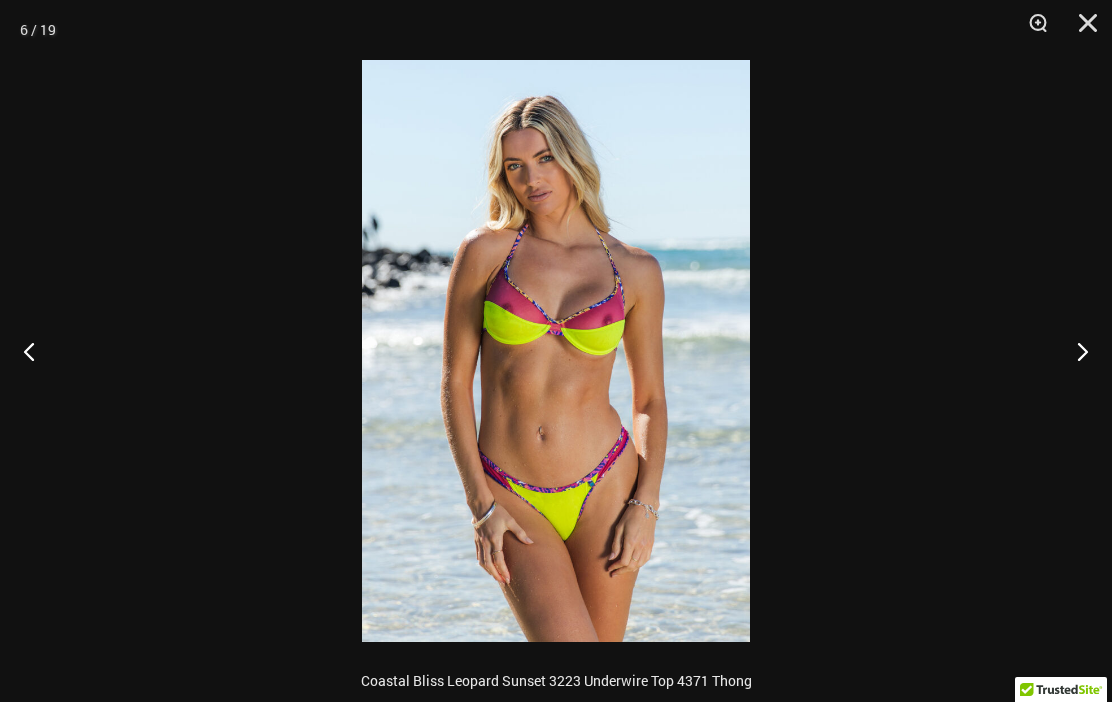 click at bounding box center (1074, 351) 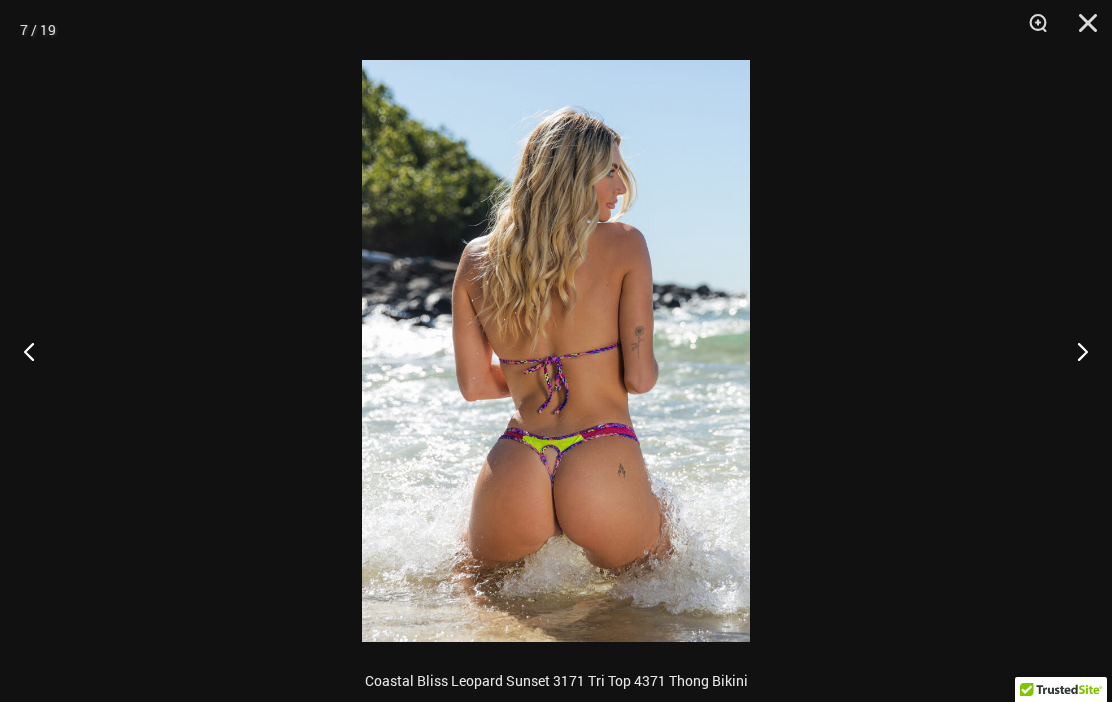 click at bounding box center [1074, 351] 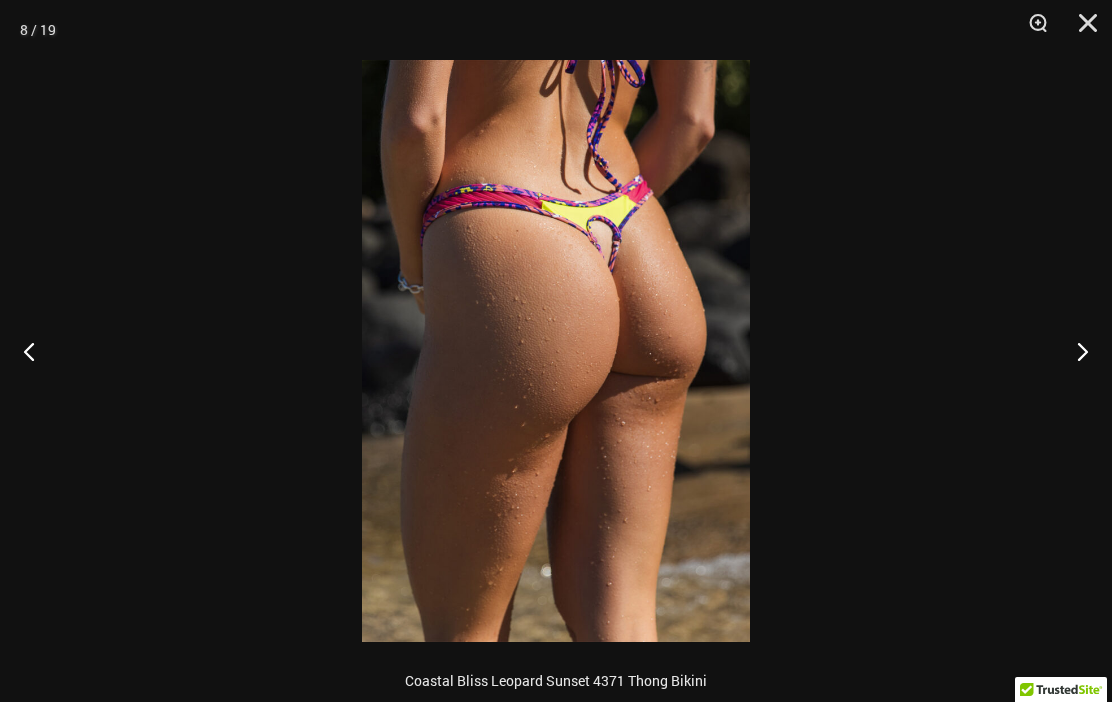click at bounding box center (1074, 351) 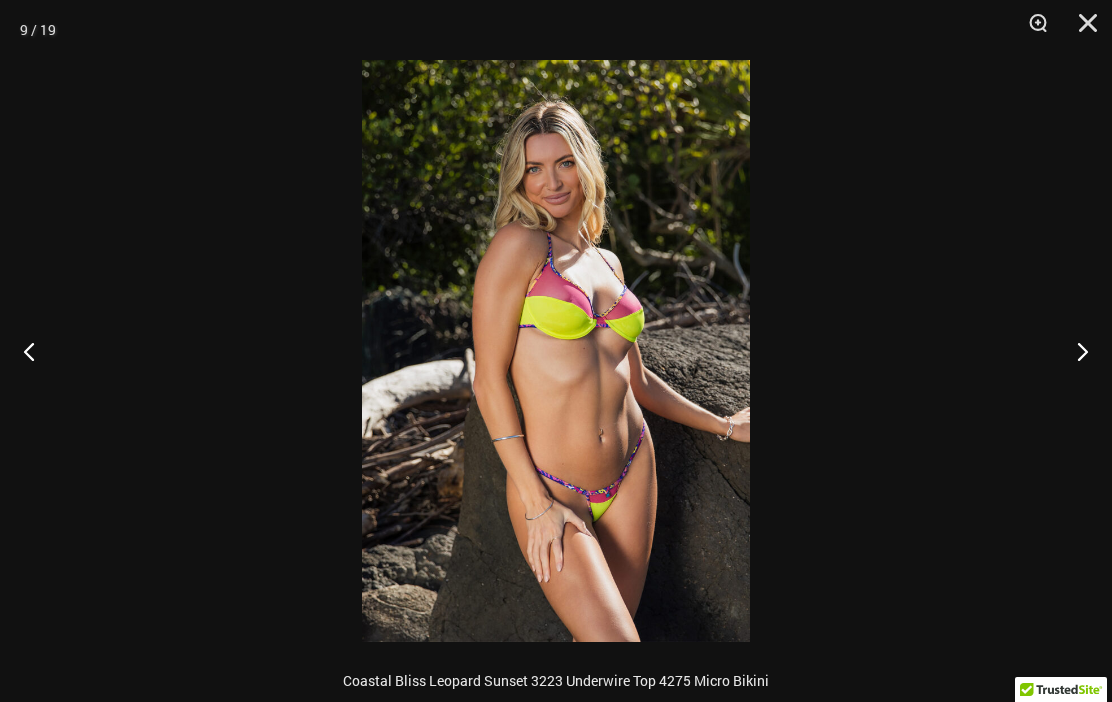 click at bounding box center (1074, 351) 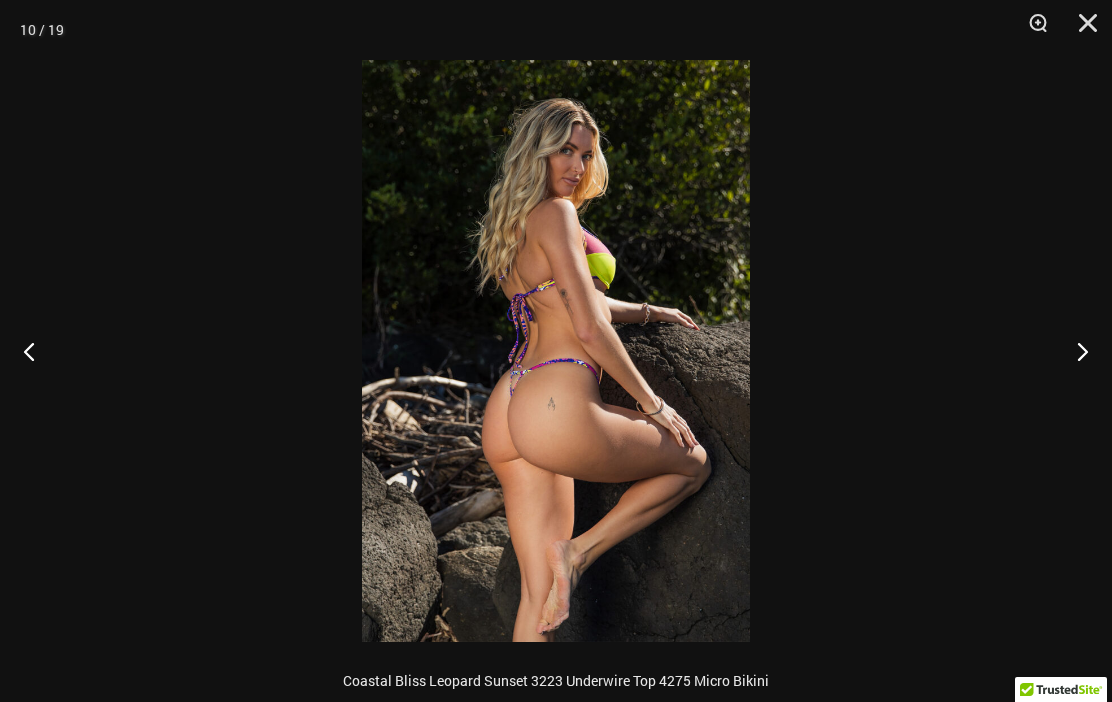 click at bounding box center (1074, 351) 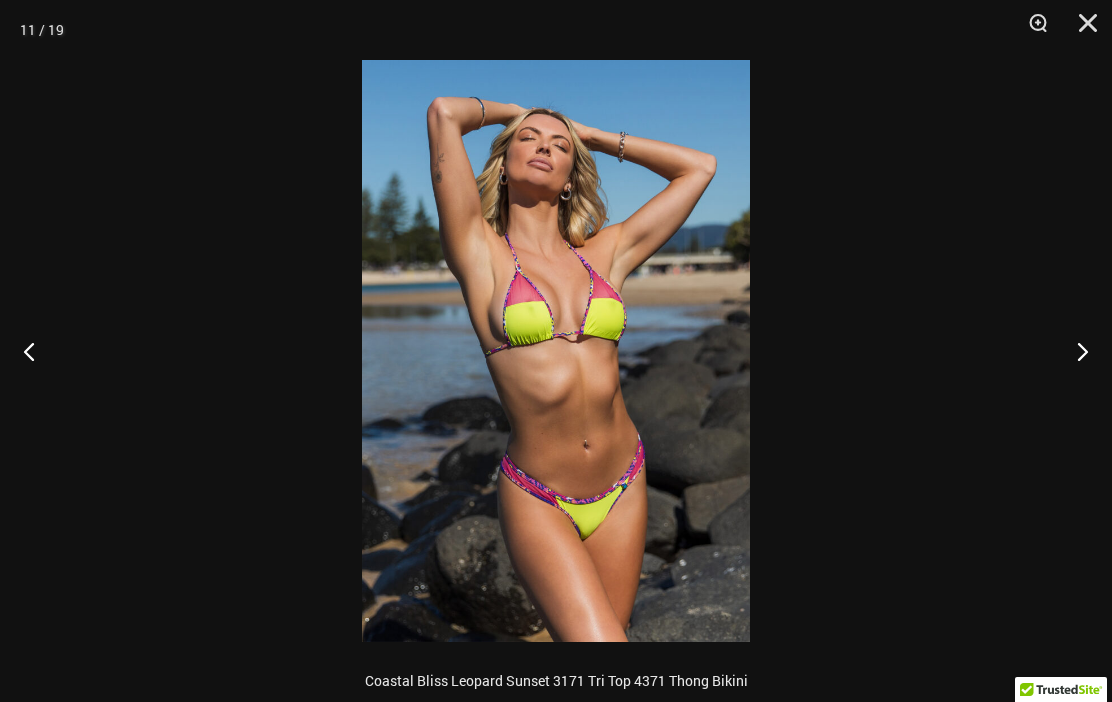 click at bounding box center (1074, 351) 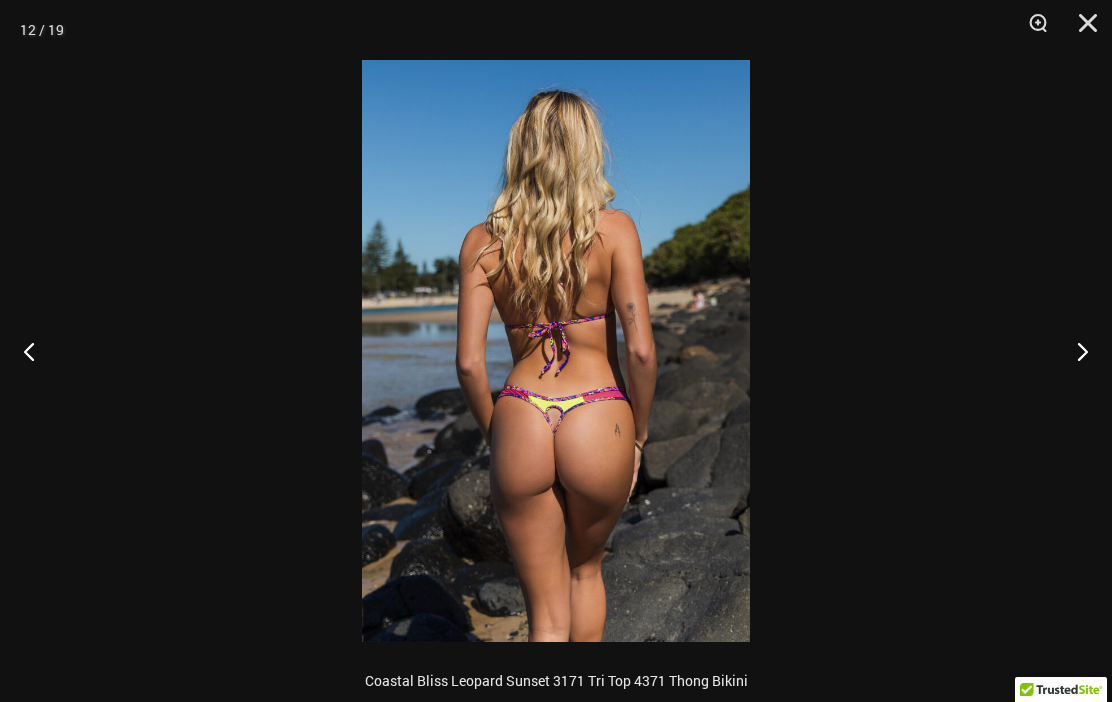 click at bounding box center (1074, 351) 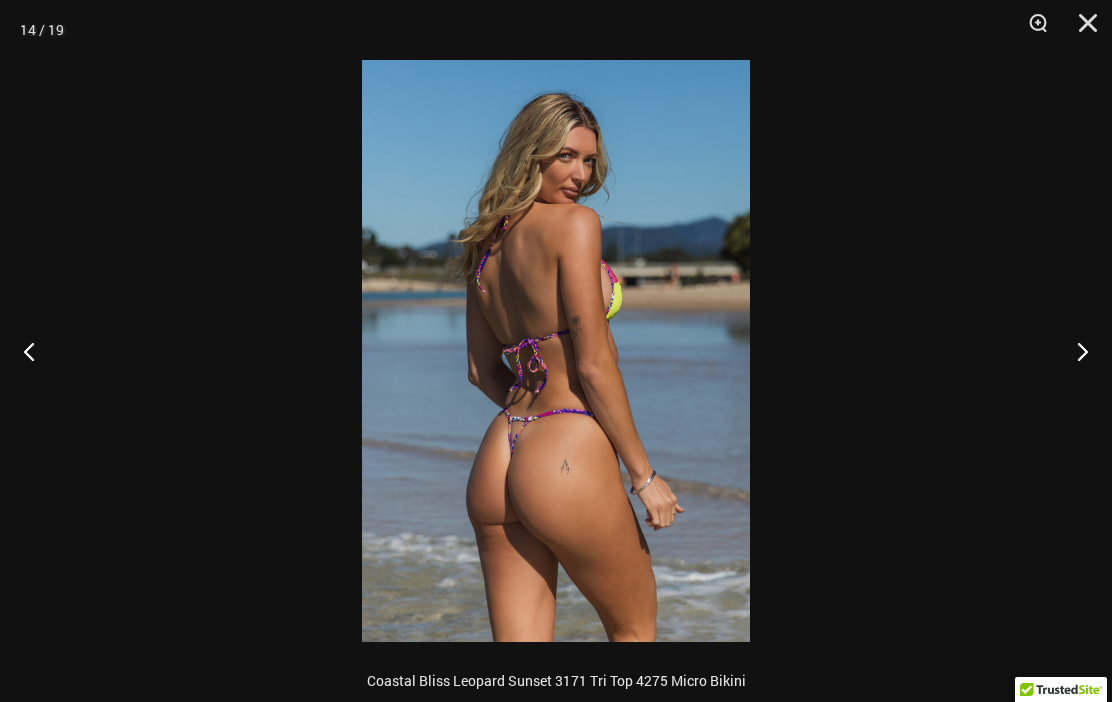 click at bounding box center [1074, 351] 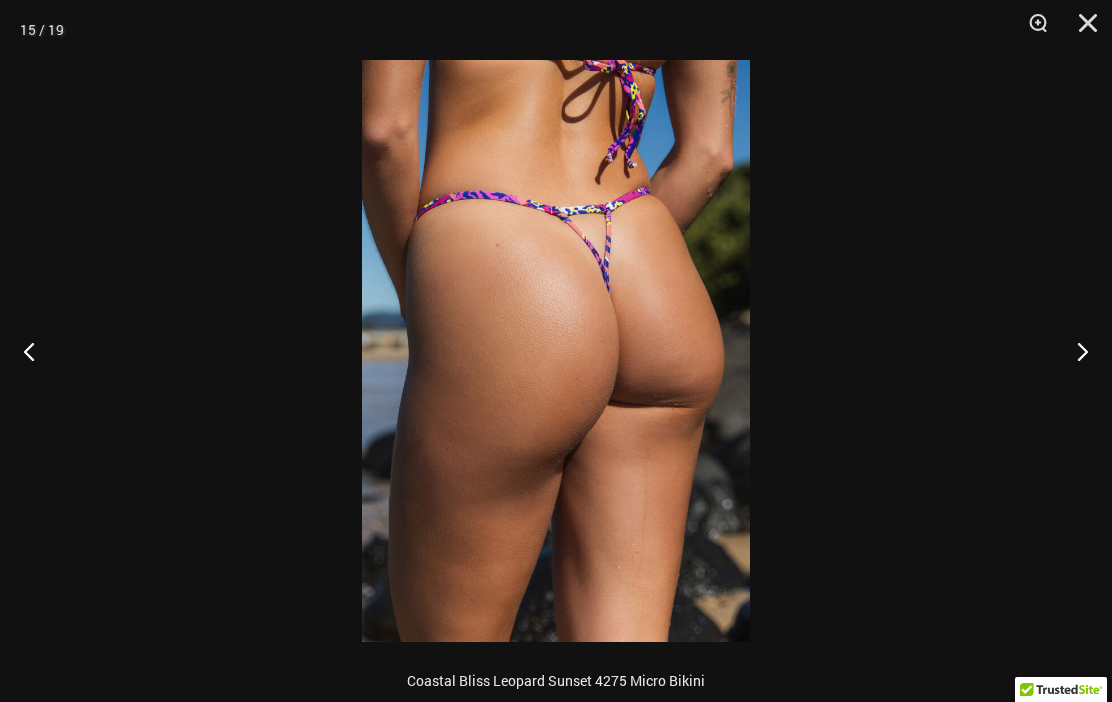 click at bounding box center [1074, 351] 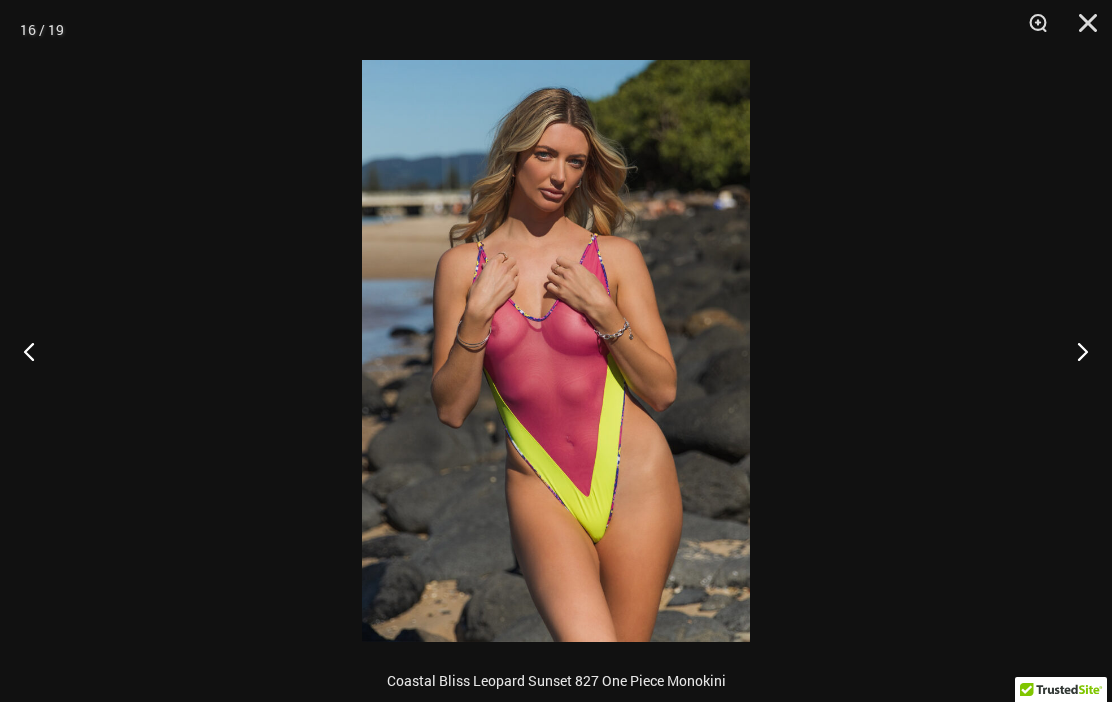 click at bounding box center (1074, 351) 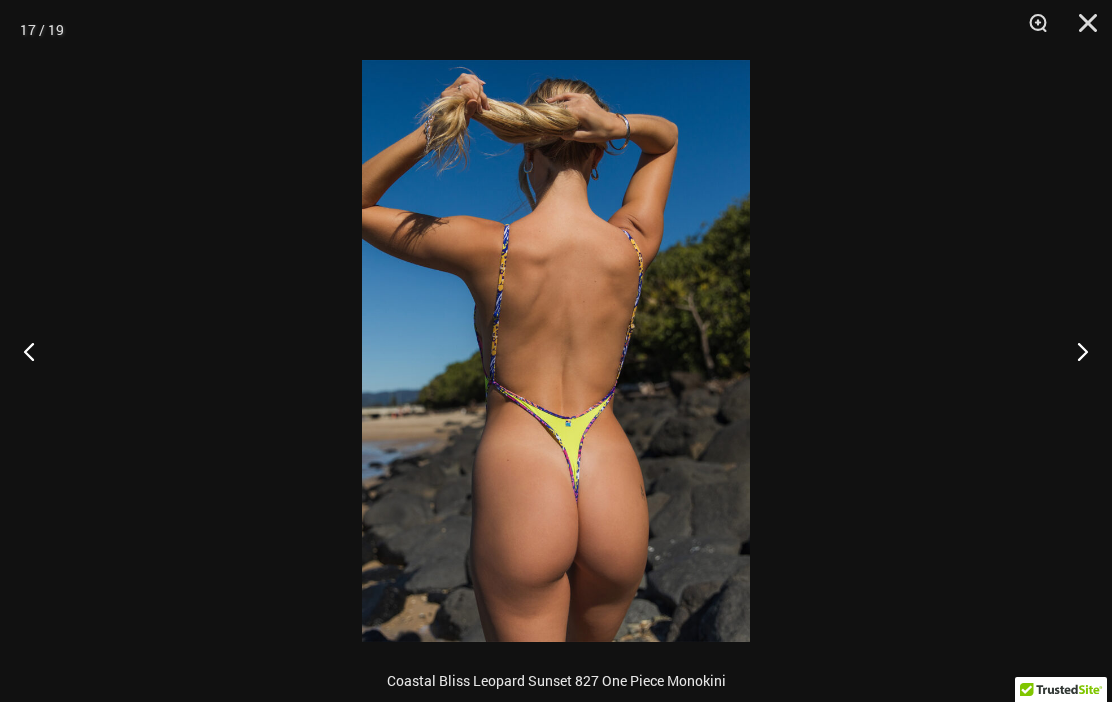 click at bounding box center [1074, 351] 